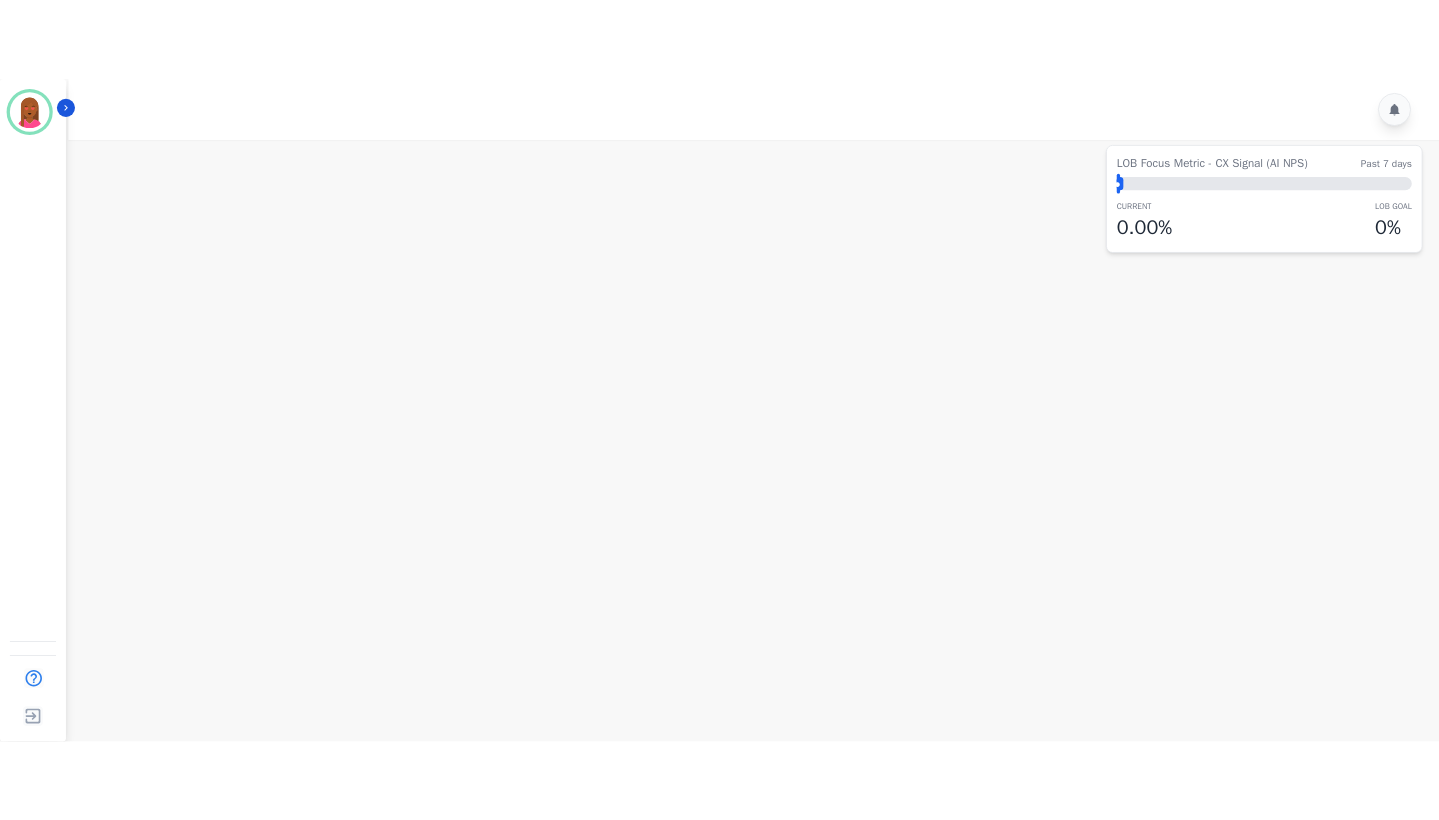 scroll, scrollTop: 0, scrollLeft: 0, axis: both 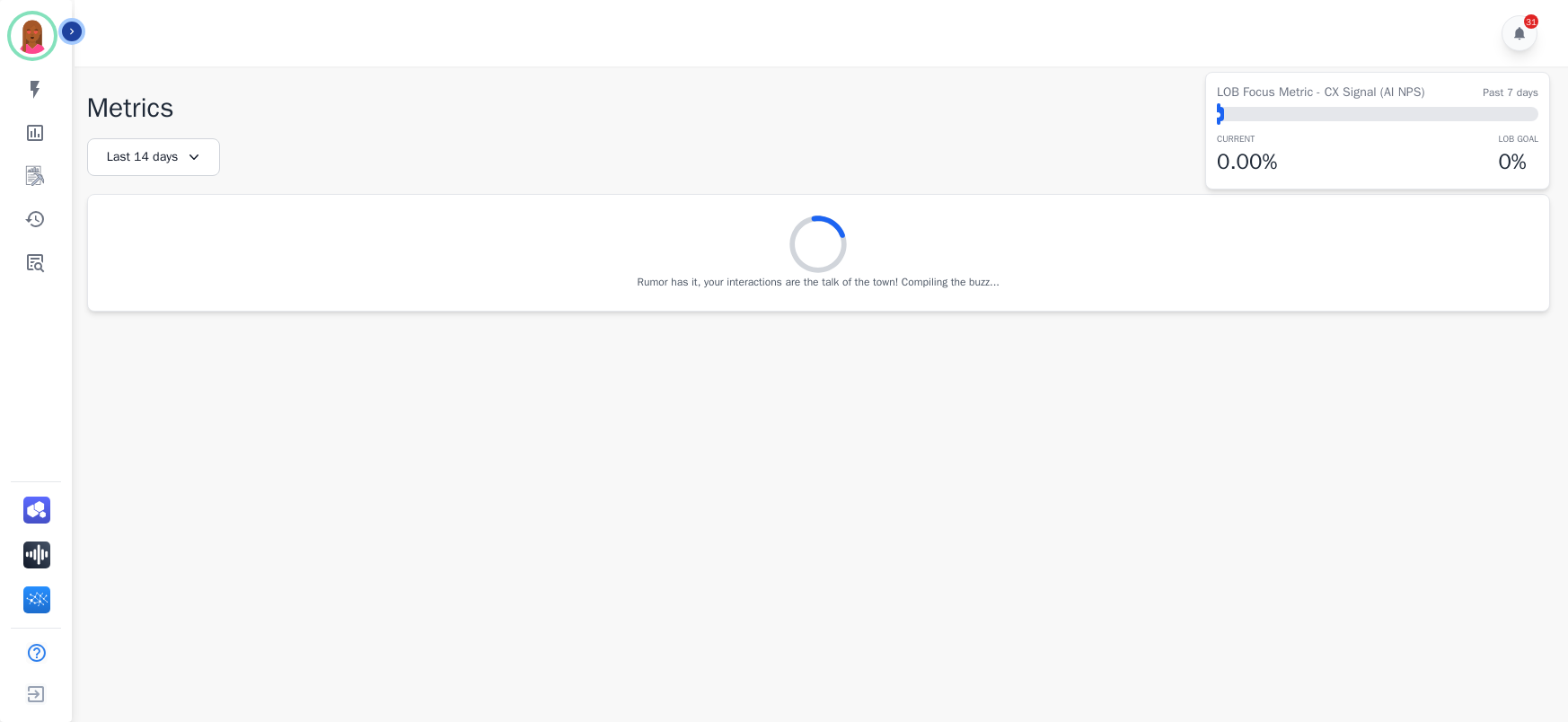 click 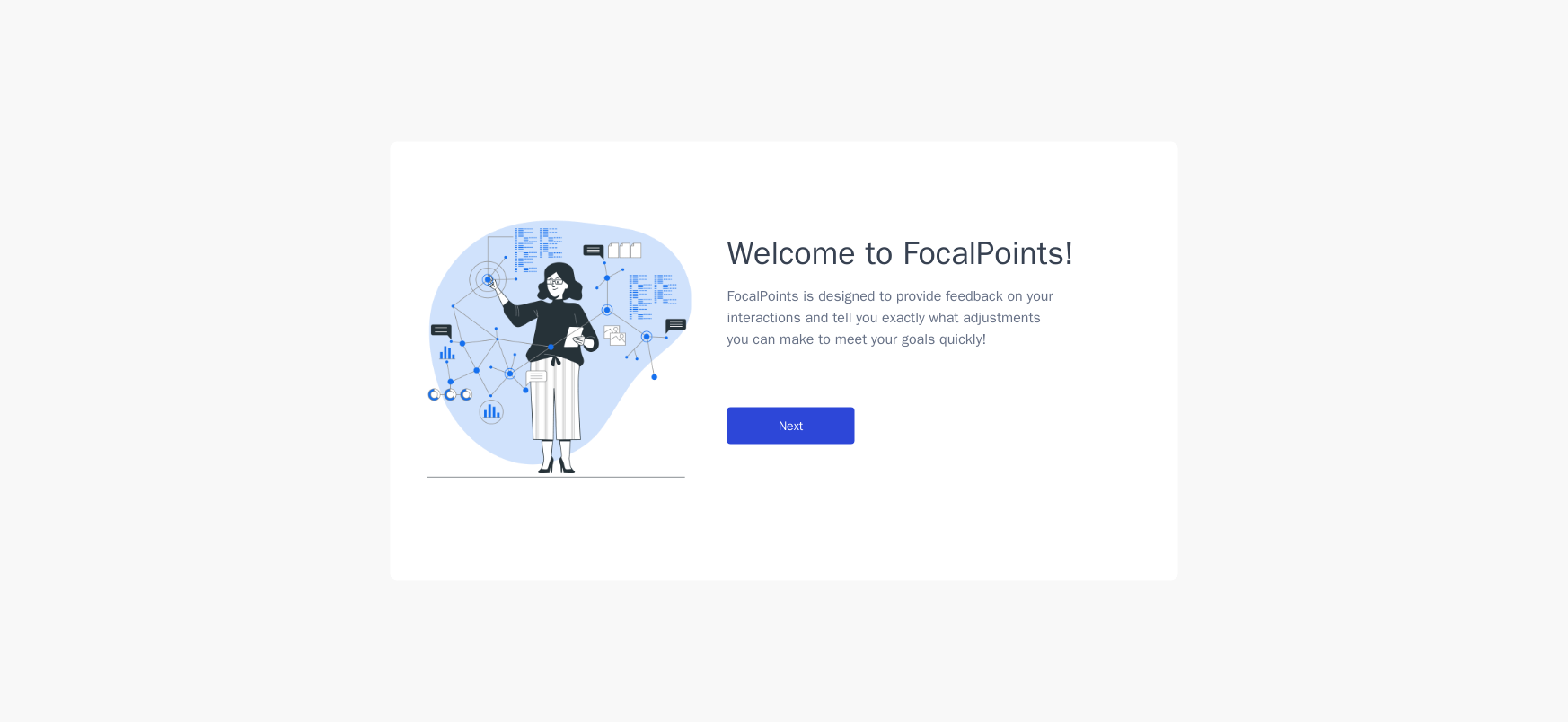 click on "Next" at bounding box center (791, 426) 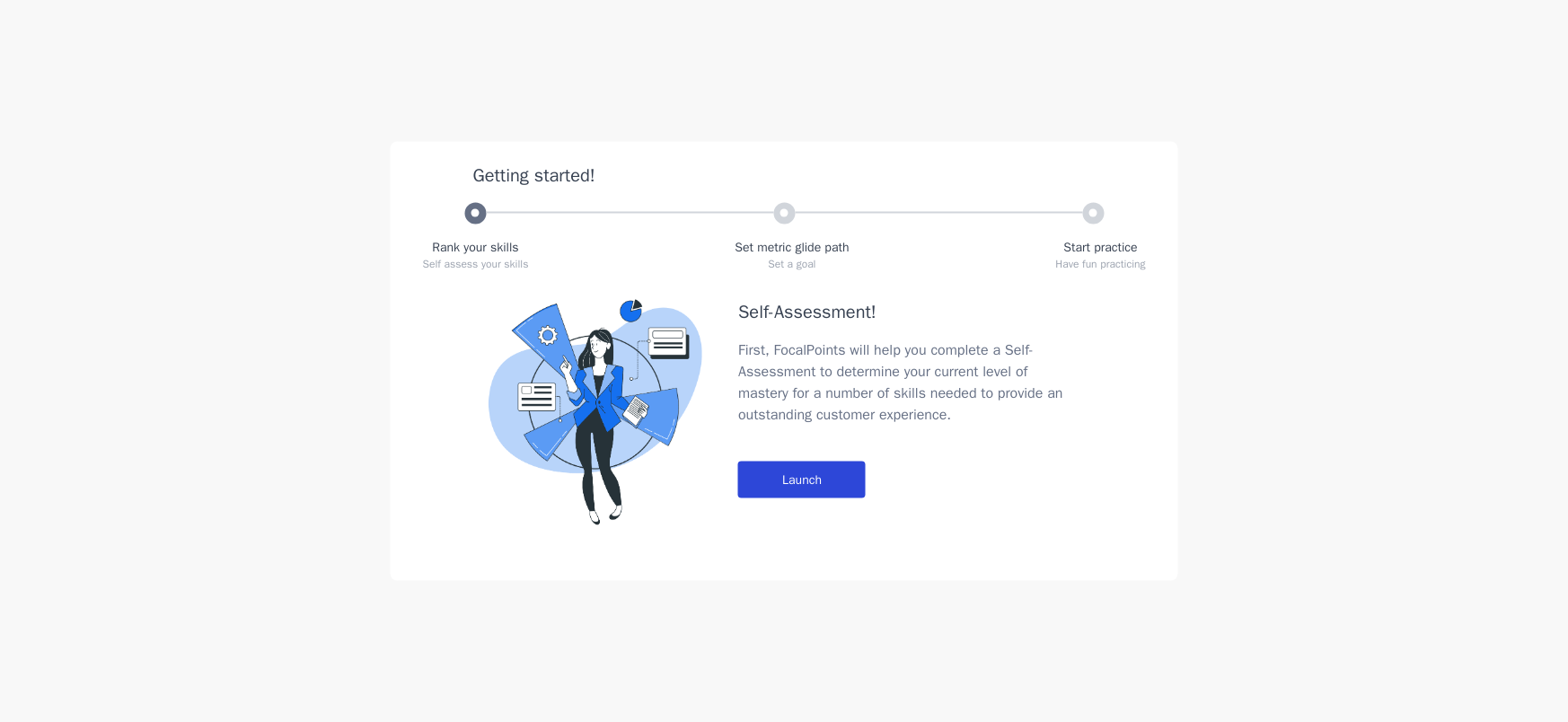 click on "Launch" at bounding box center [802, 480] 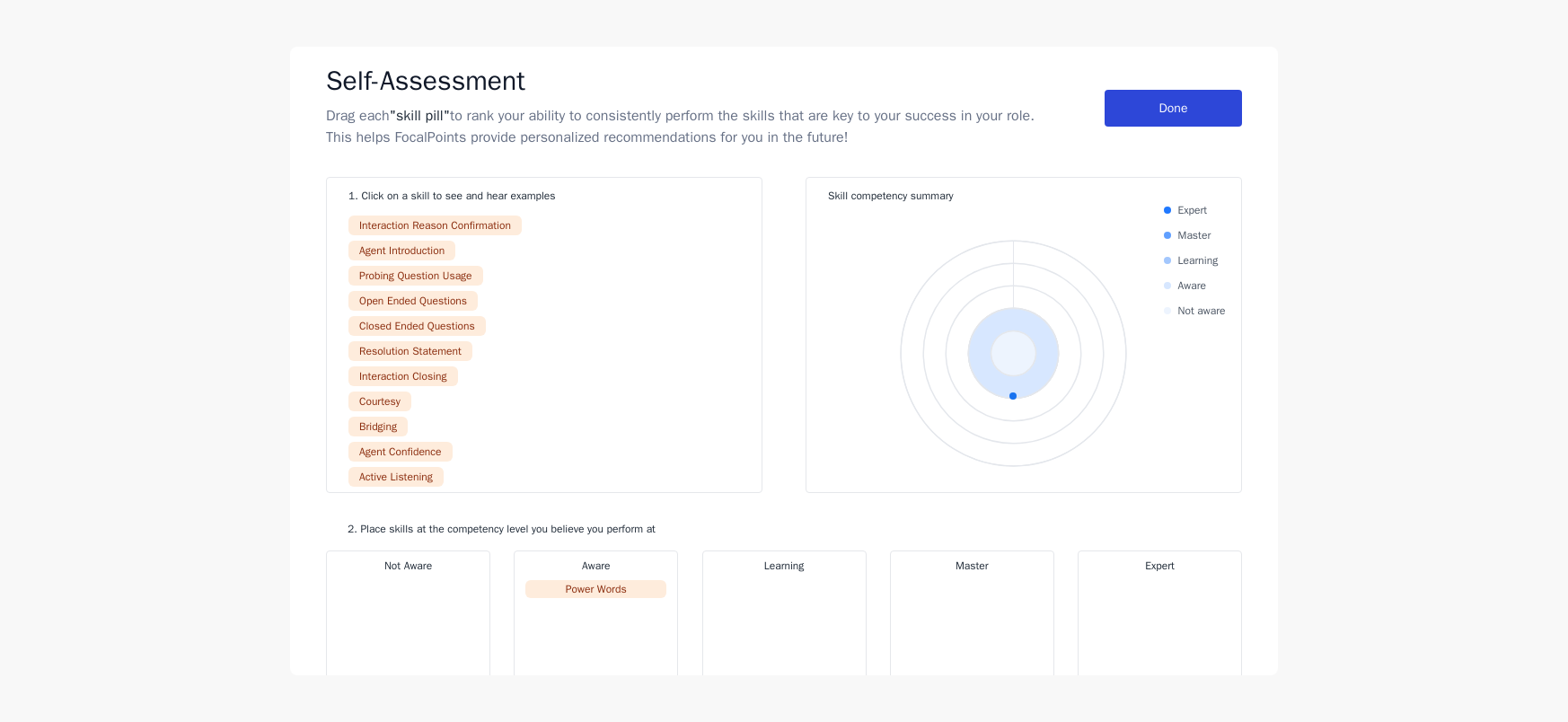 click on "Done" at bounding box center [1173, 108] 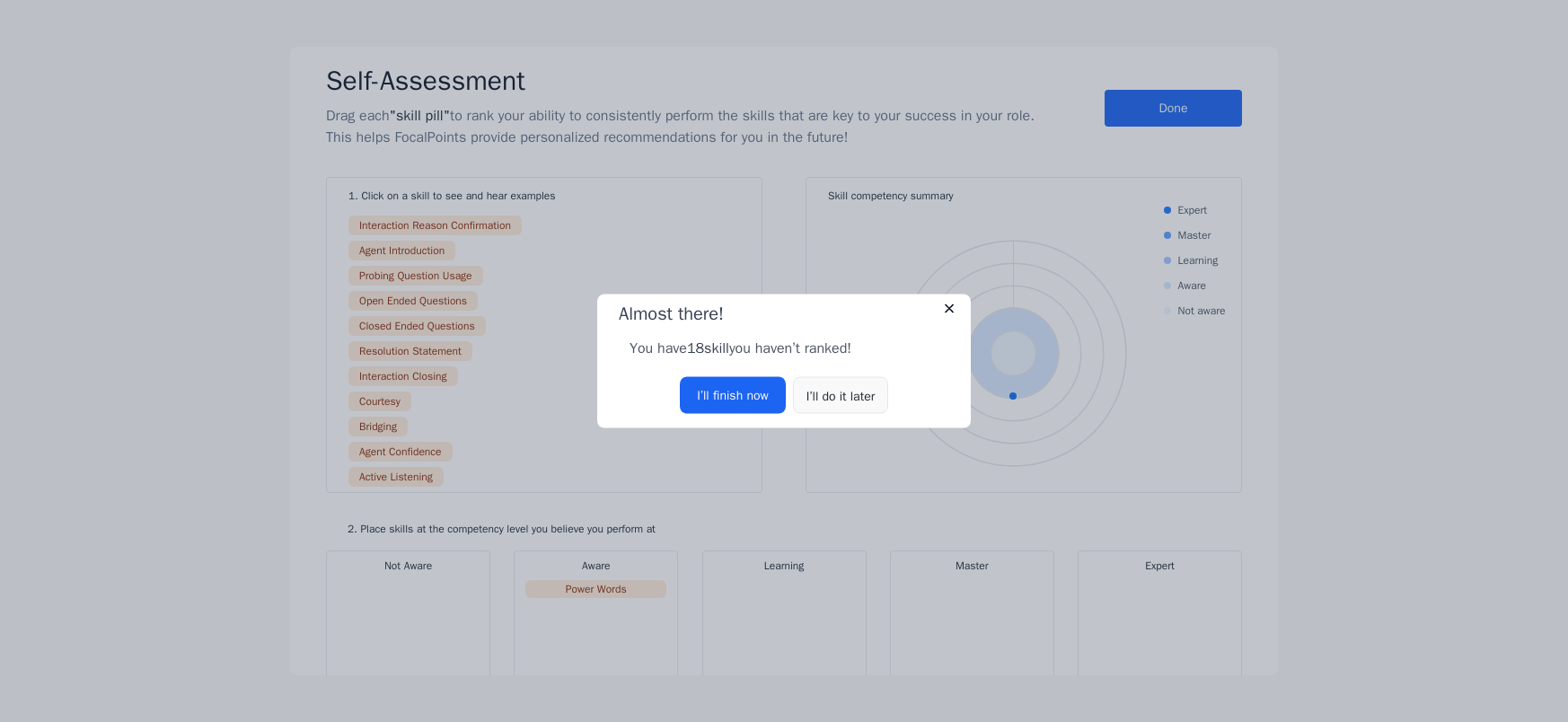 click on "I’ll do it later" at bounding box center (841, 395) 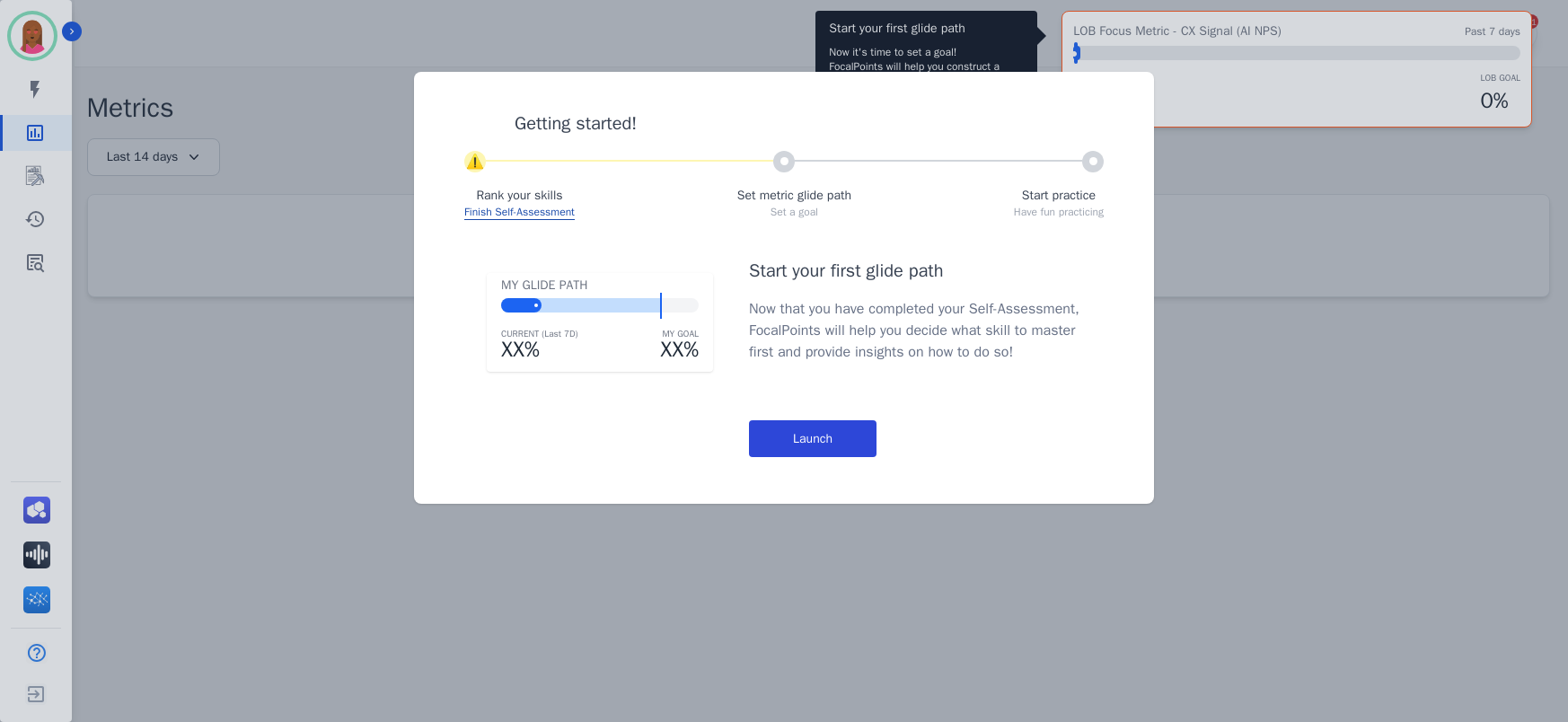 click on "Launch" at bounding box center [813, 438] 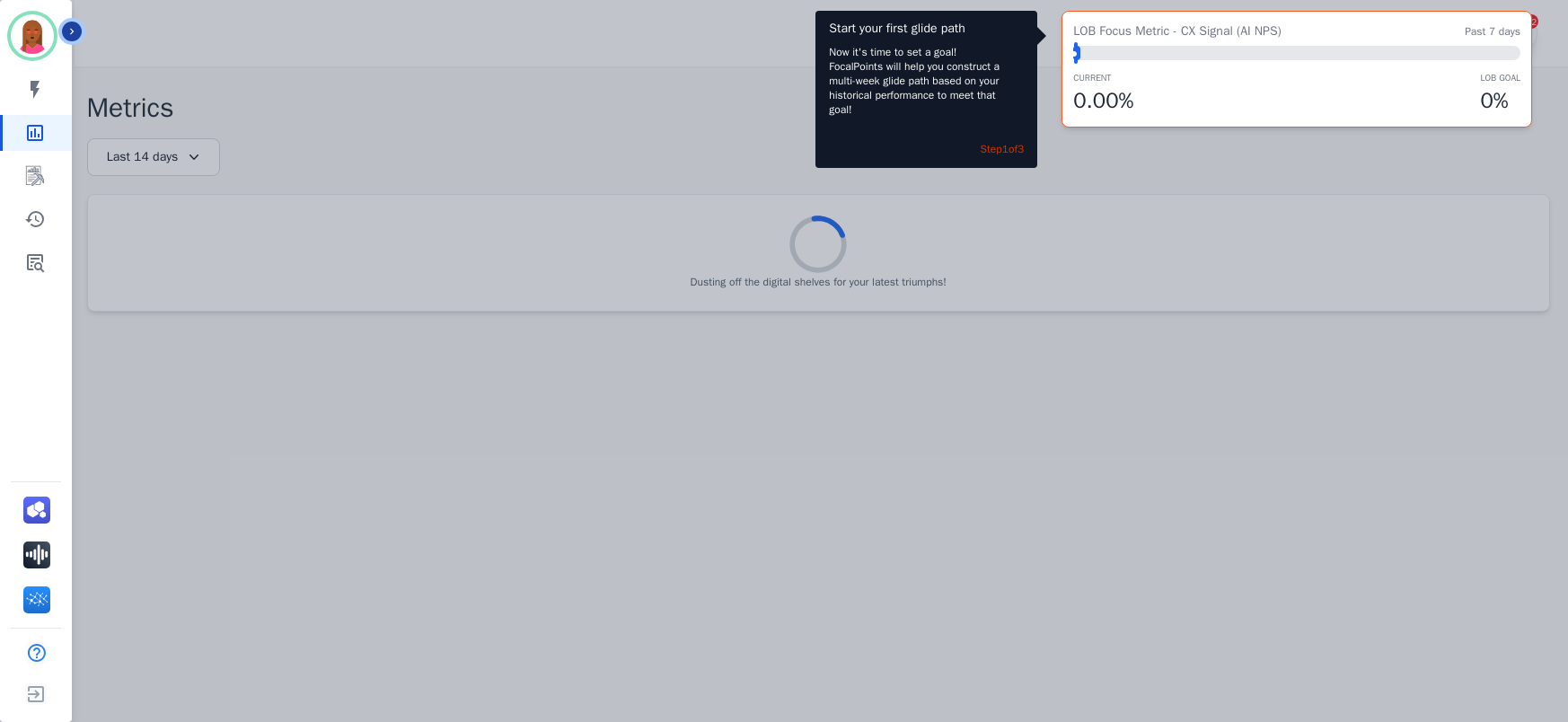 click 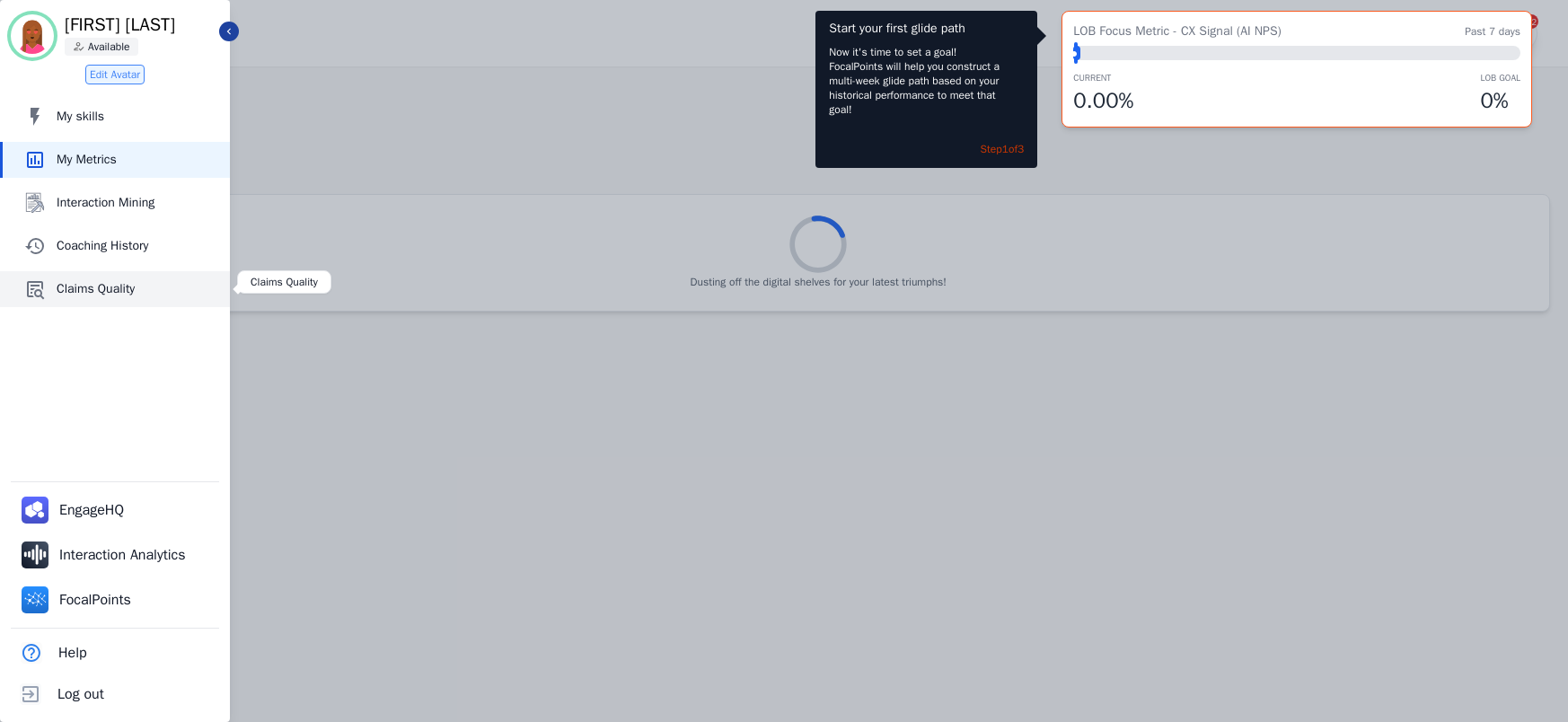 click on "Claims Quality" 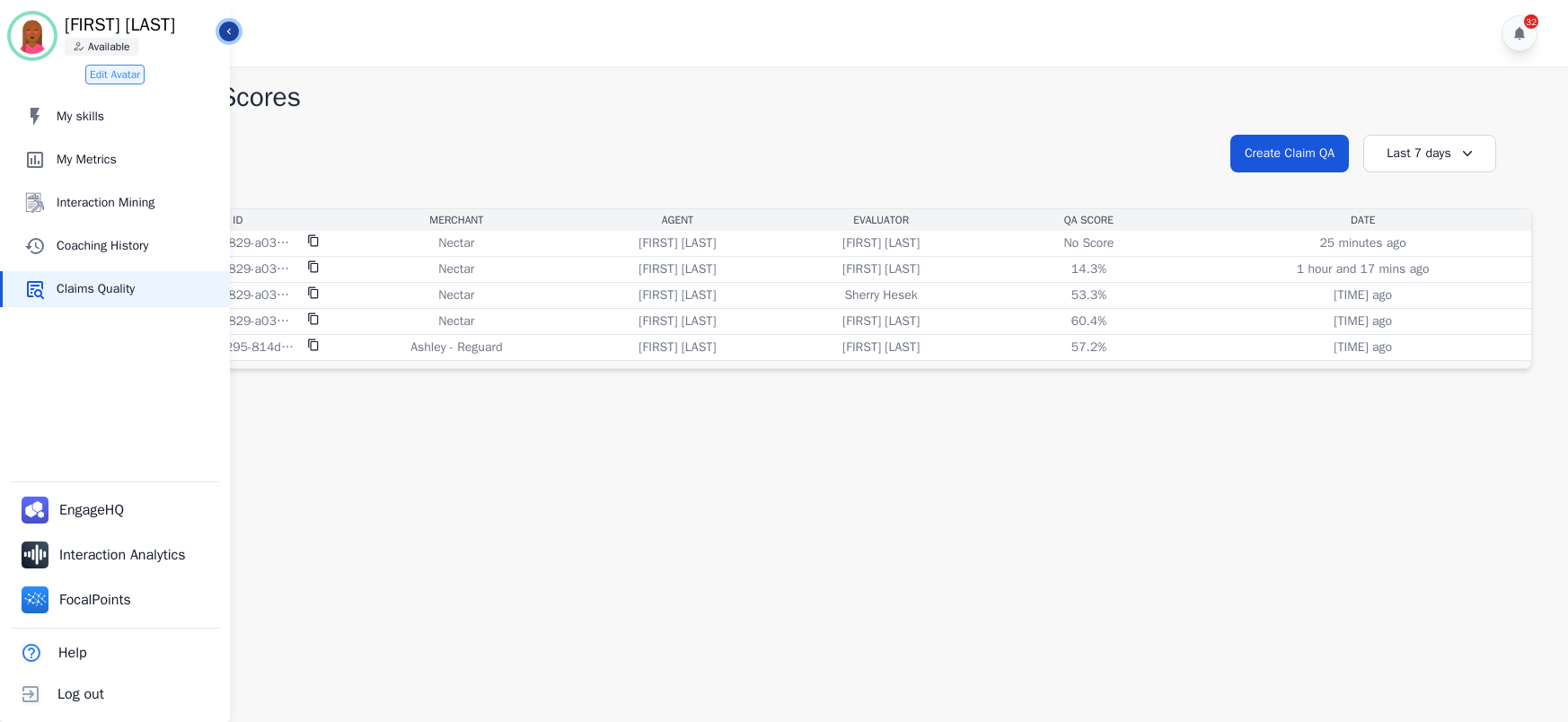 click on "Icon description" at bounding box center (229, 31) 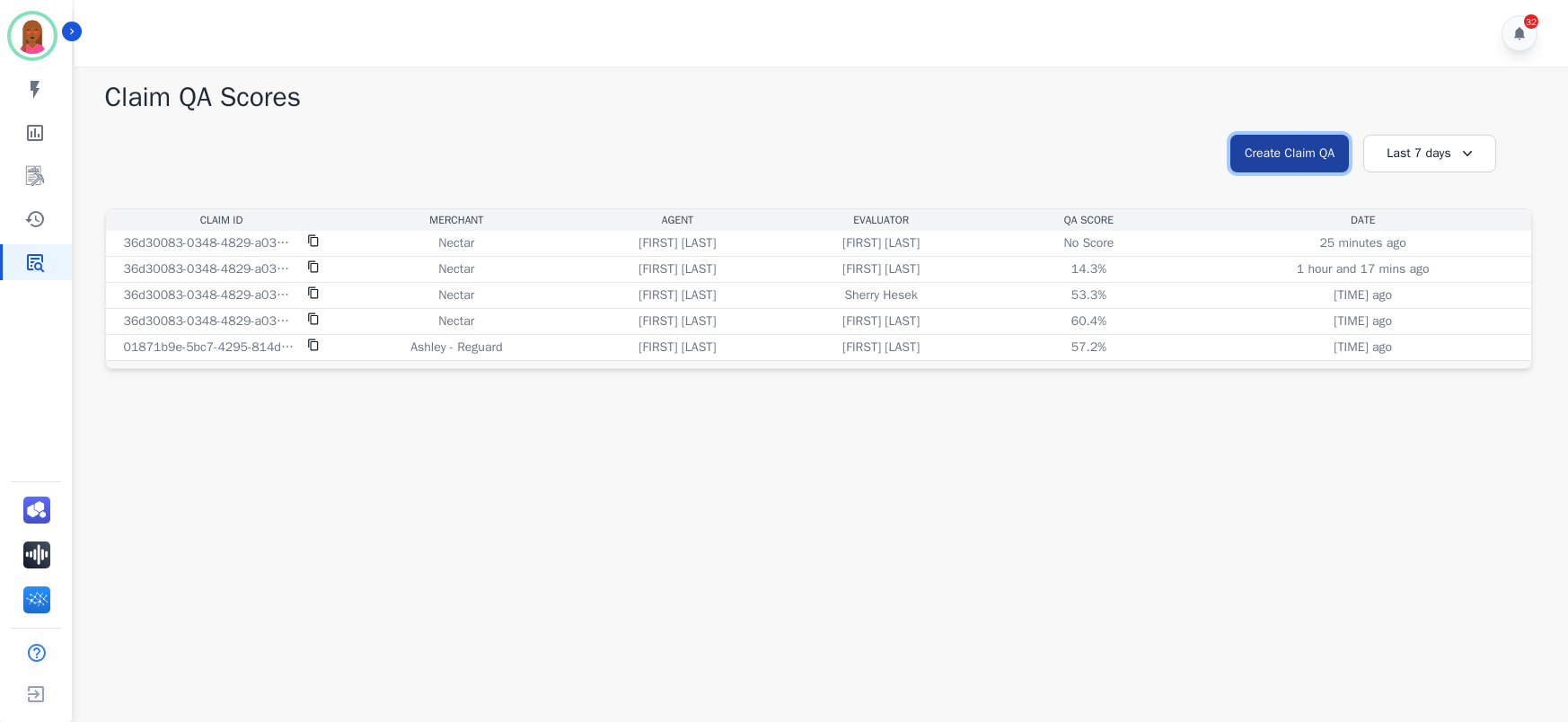 click on "Create Claim QA" at bounding box center [1290, 154] 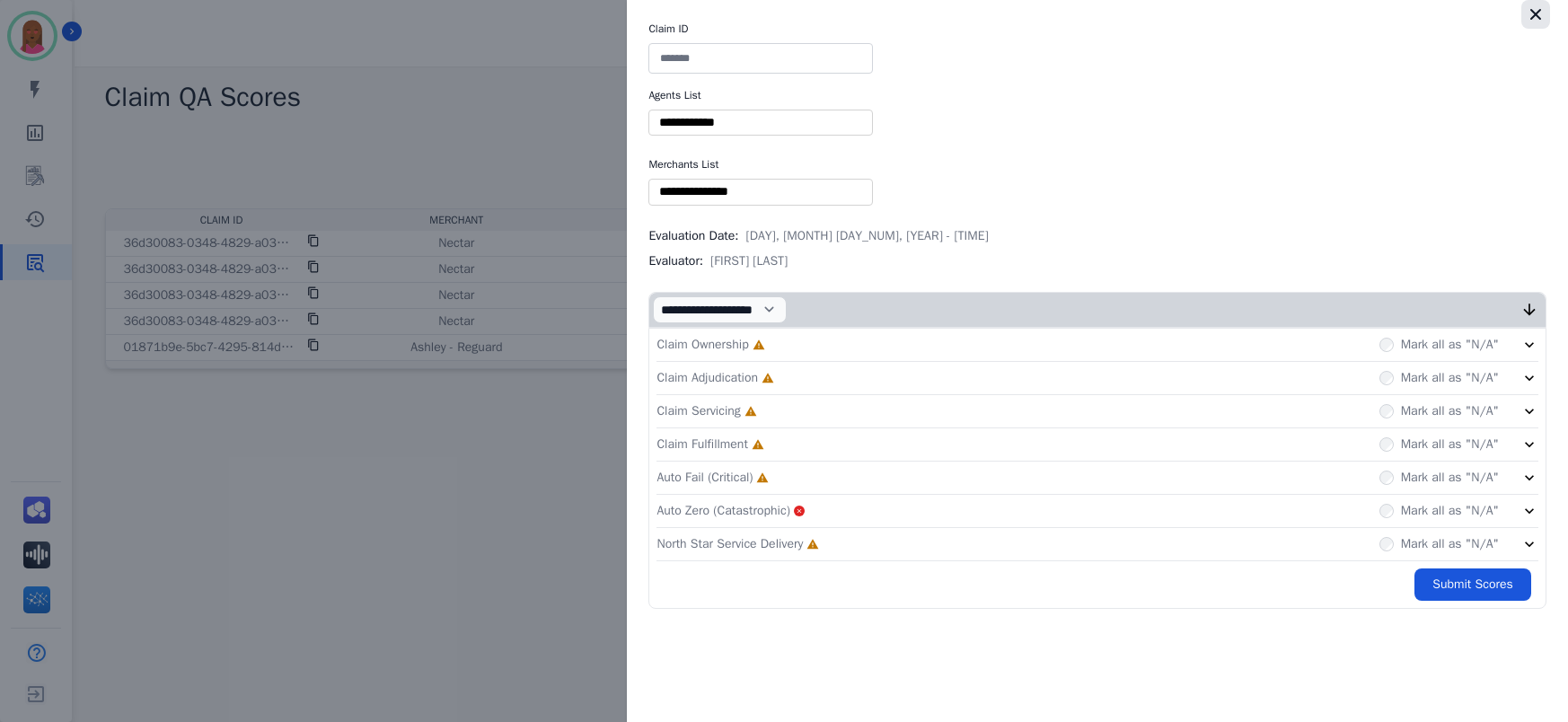 click 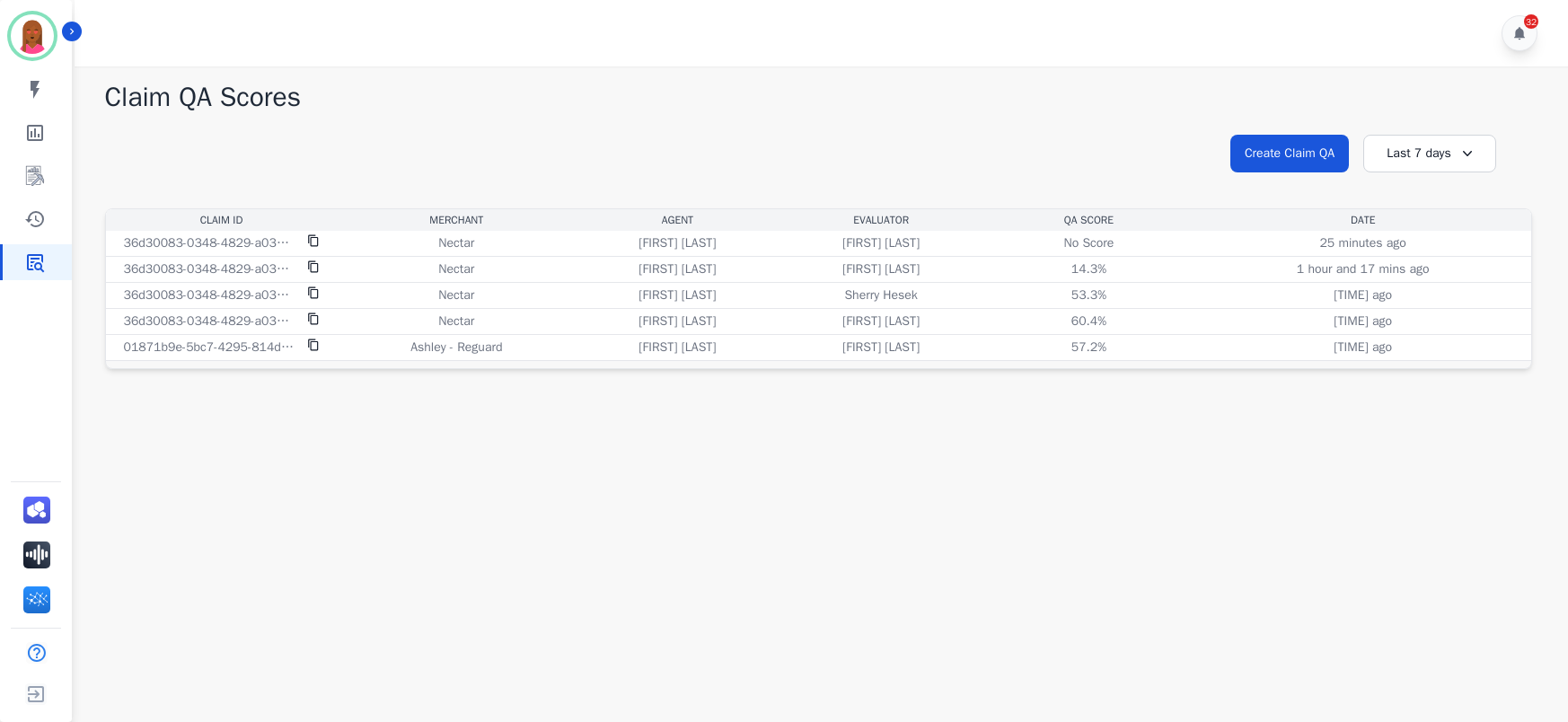 click on "**********" at bounding box center (819, 427) 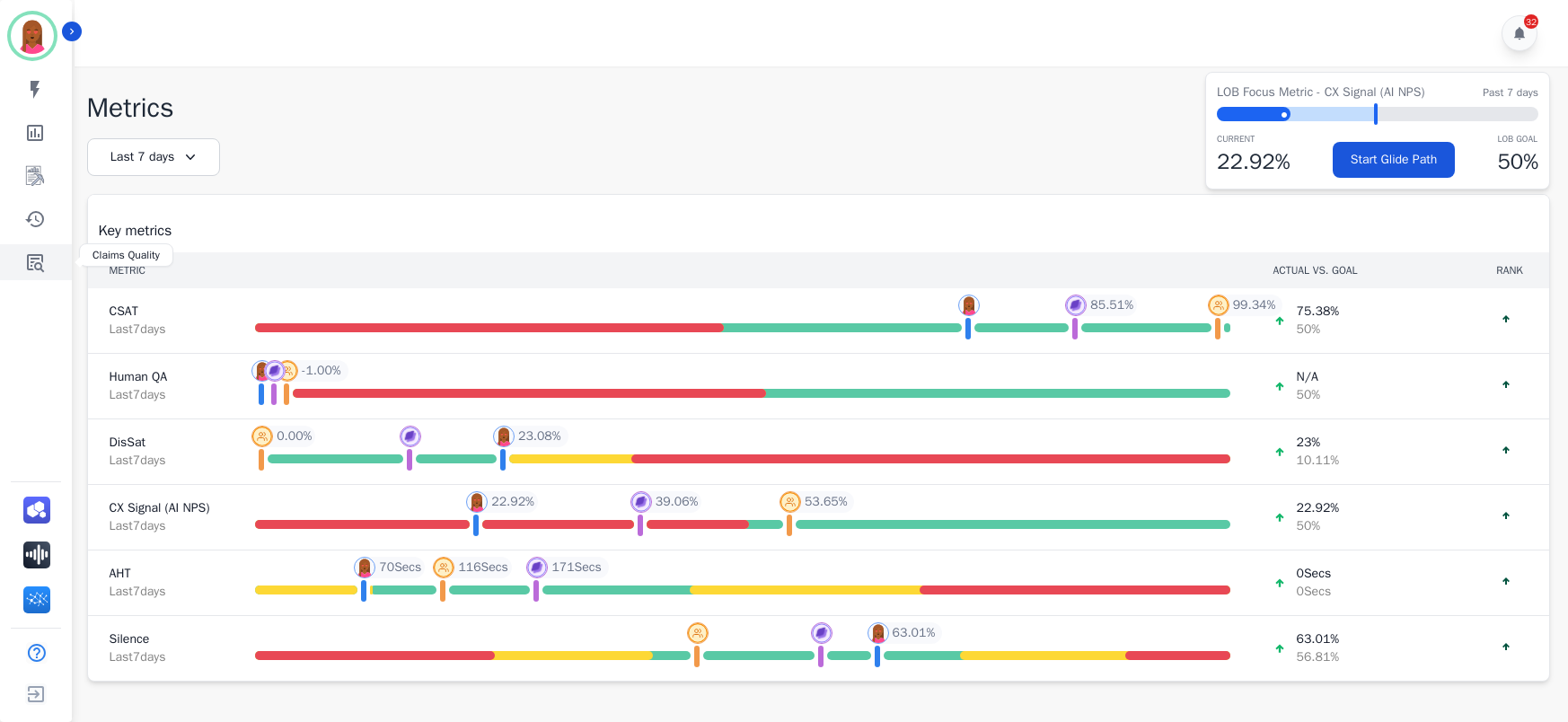 click 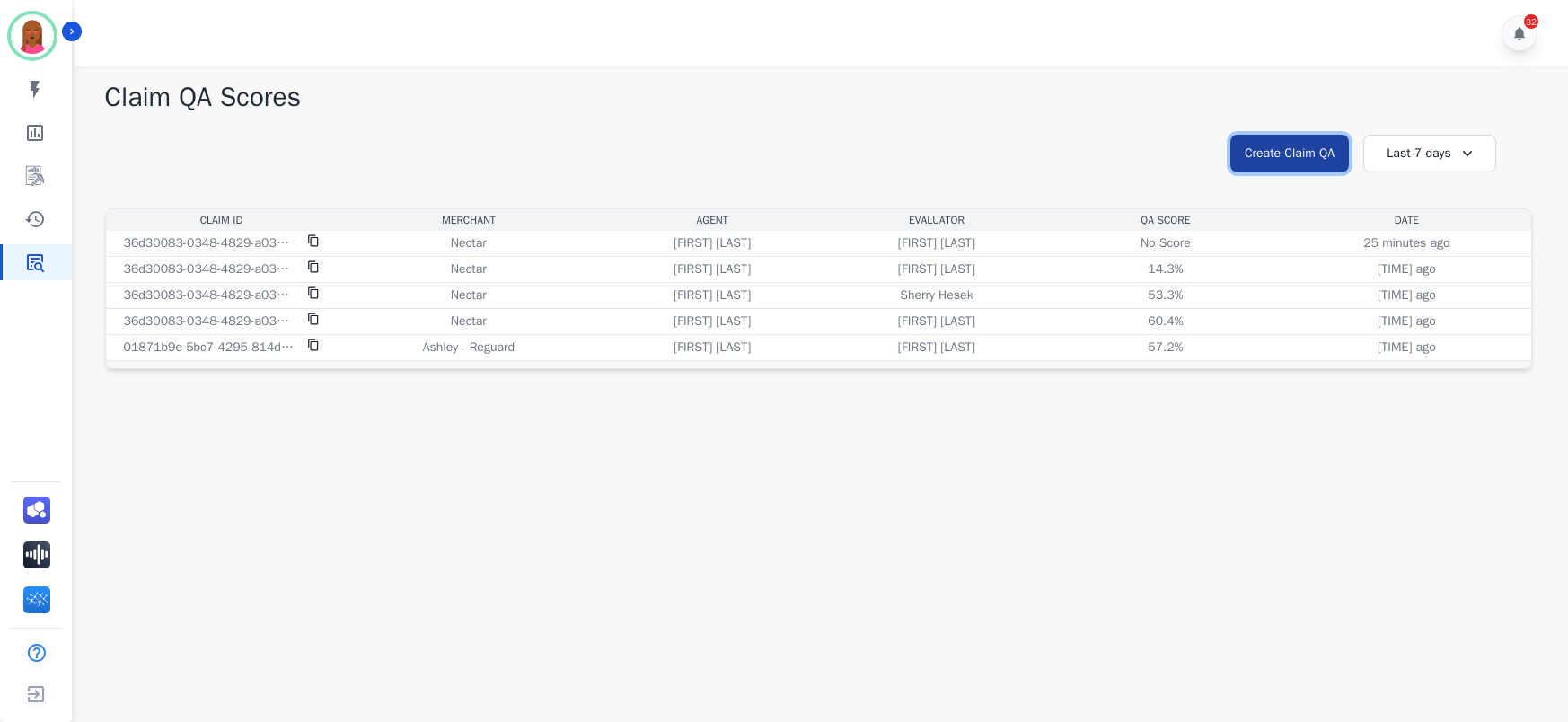 click on "Create Claim QA" at bounding box center [1290, 154] 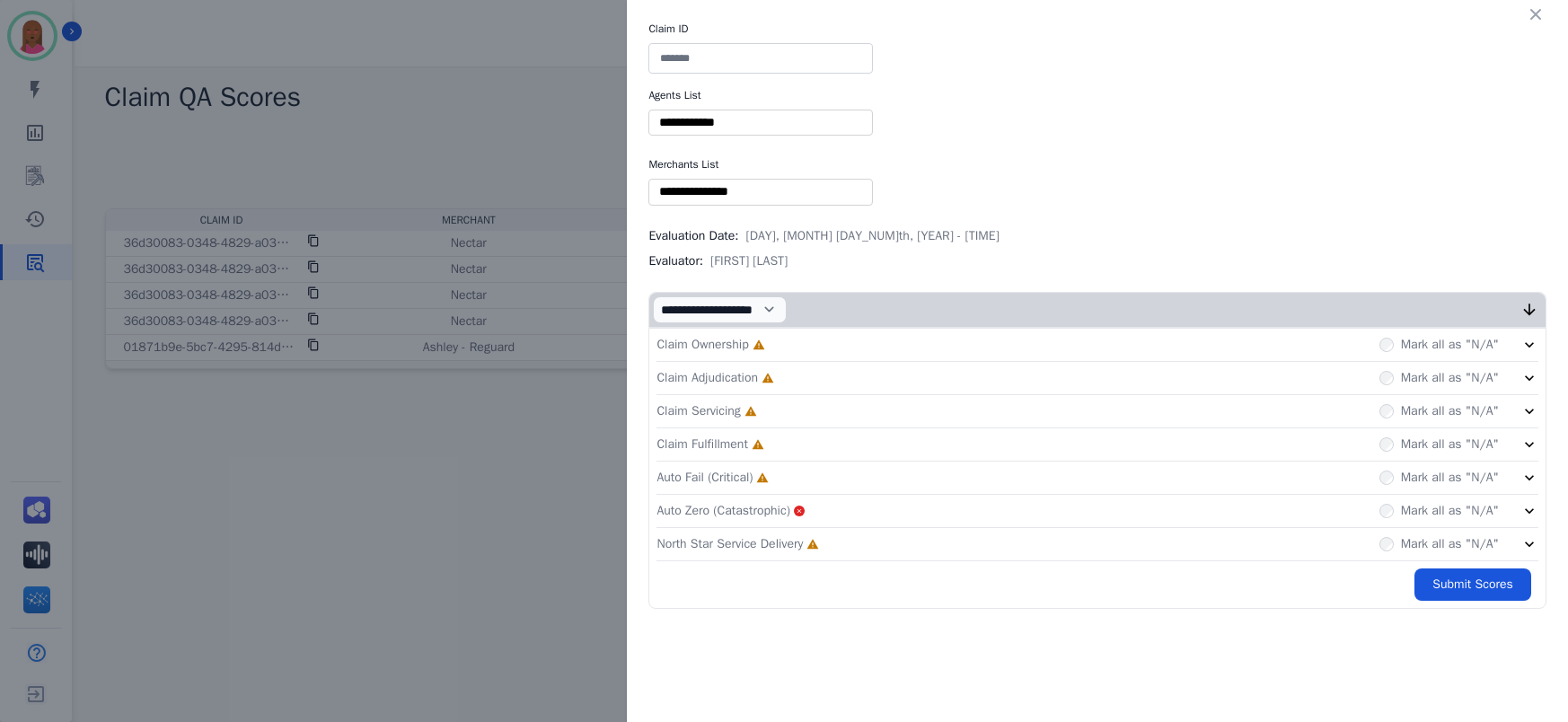 click at bounding box center (761, 122) 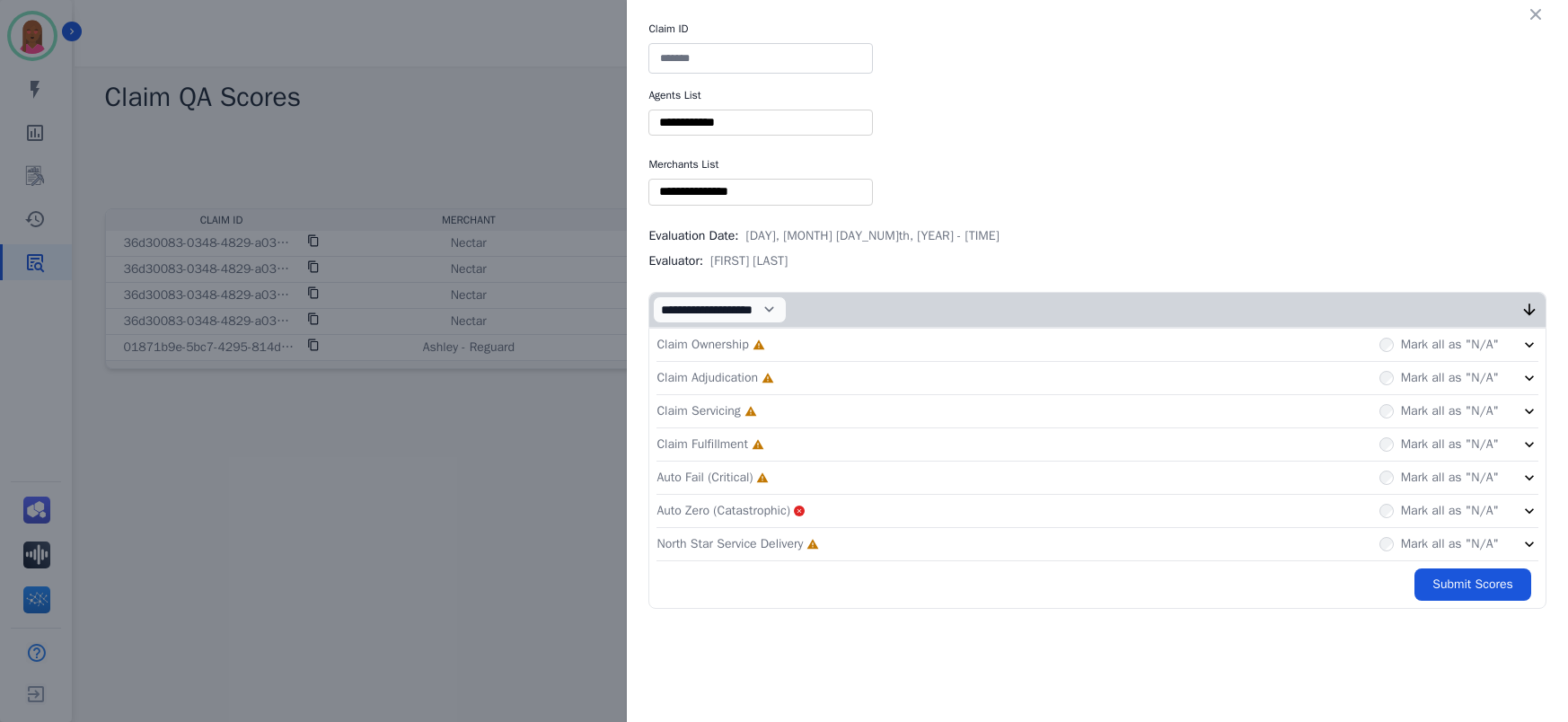 click at bounding box center (761, 122) 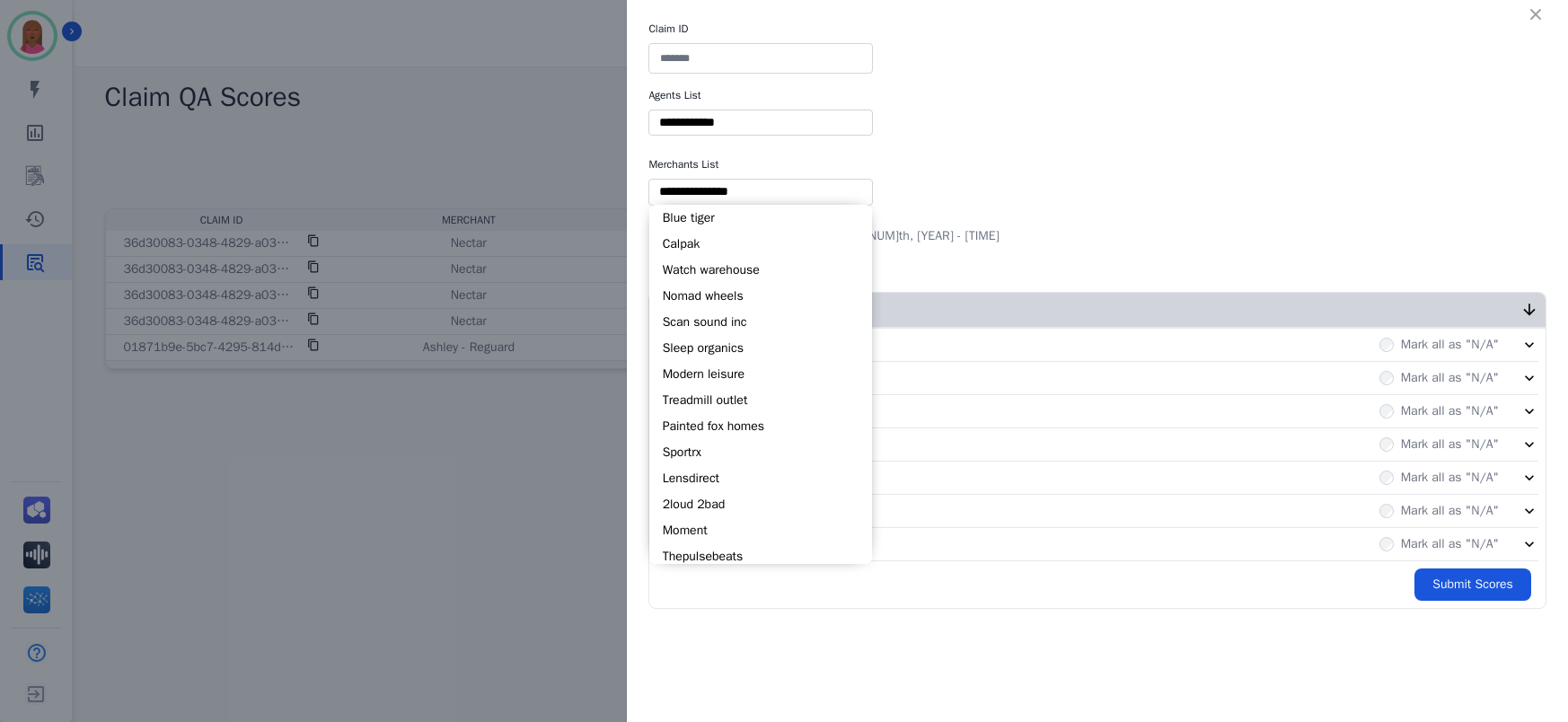 click at bounding box center (761, 122) 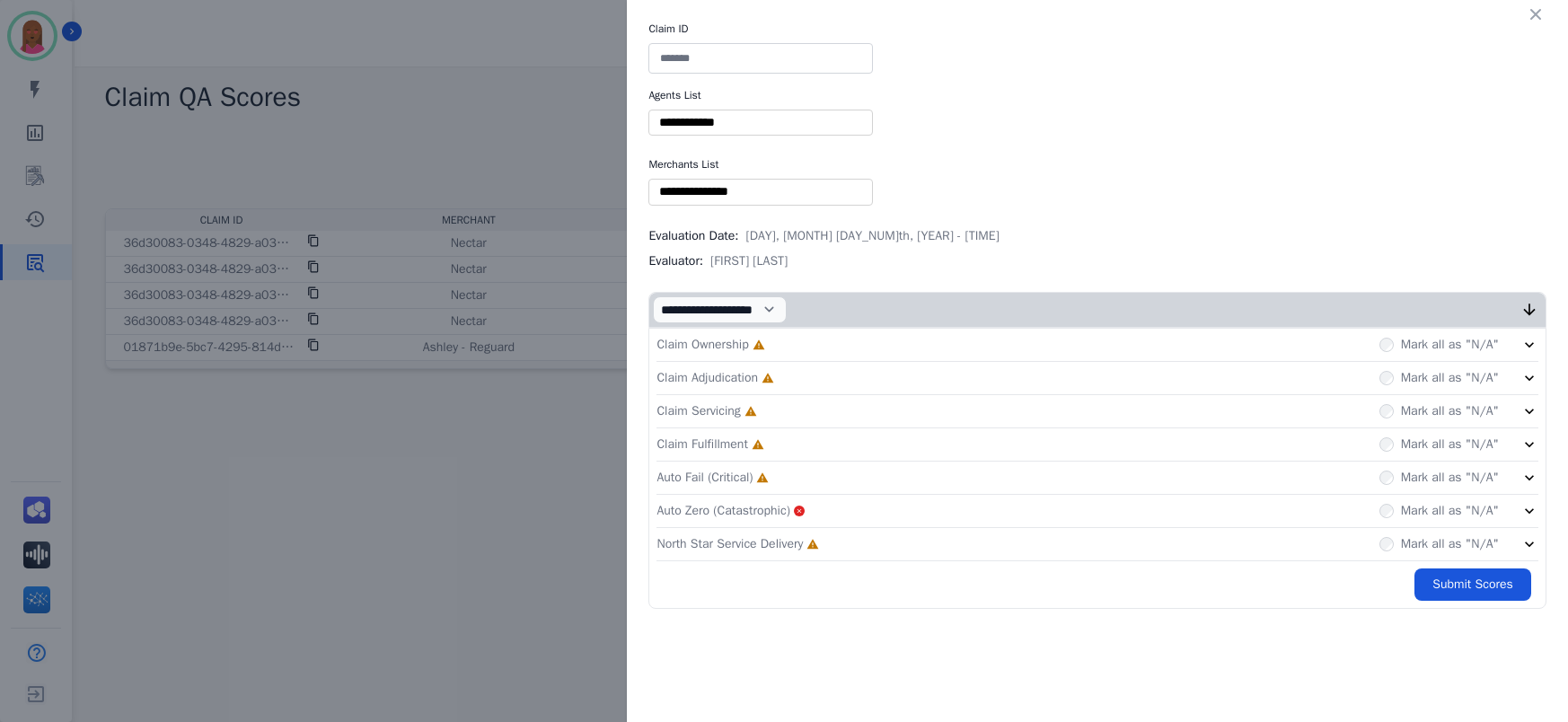 drag, startPoint x: 1062, startPoint y: 71, endPoint x: 844, endPoint y: 112, distance: 221.822 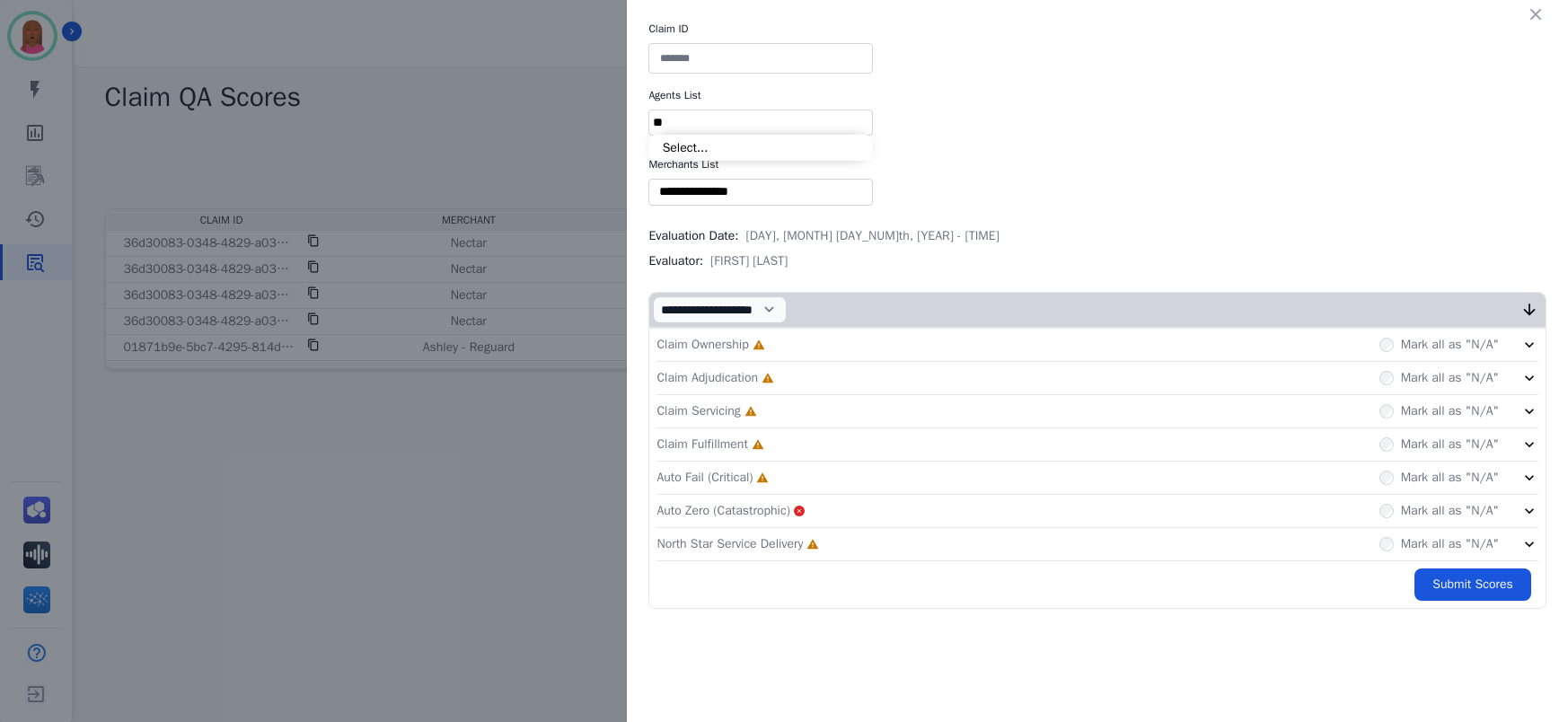 type on "*" 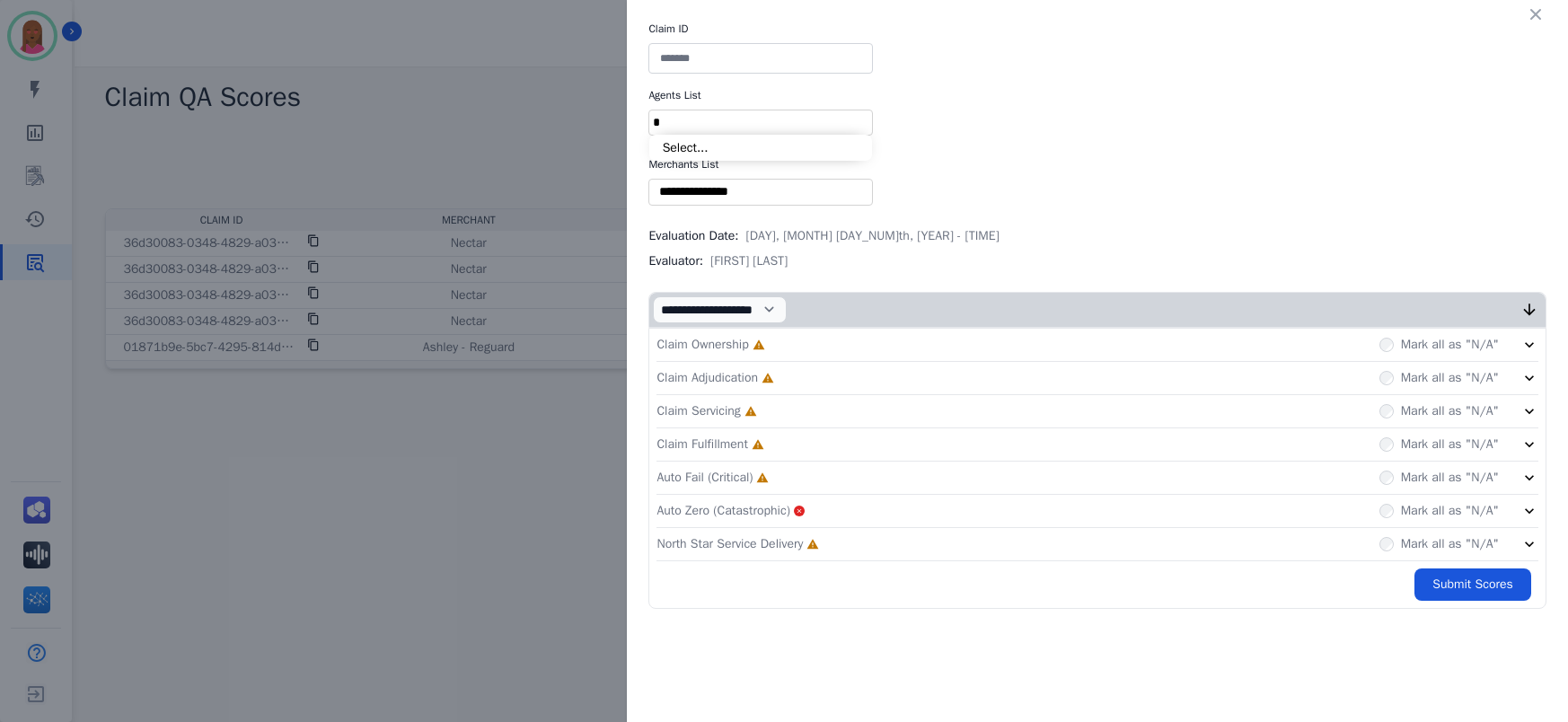 type 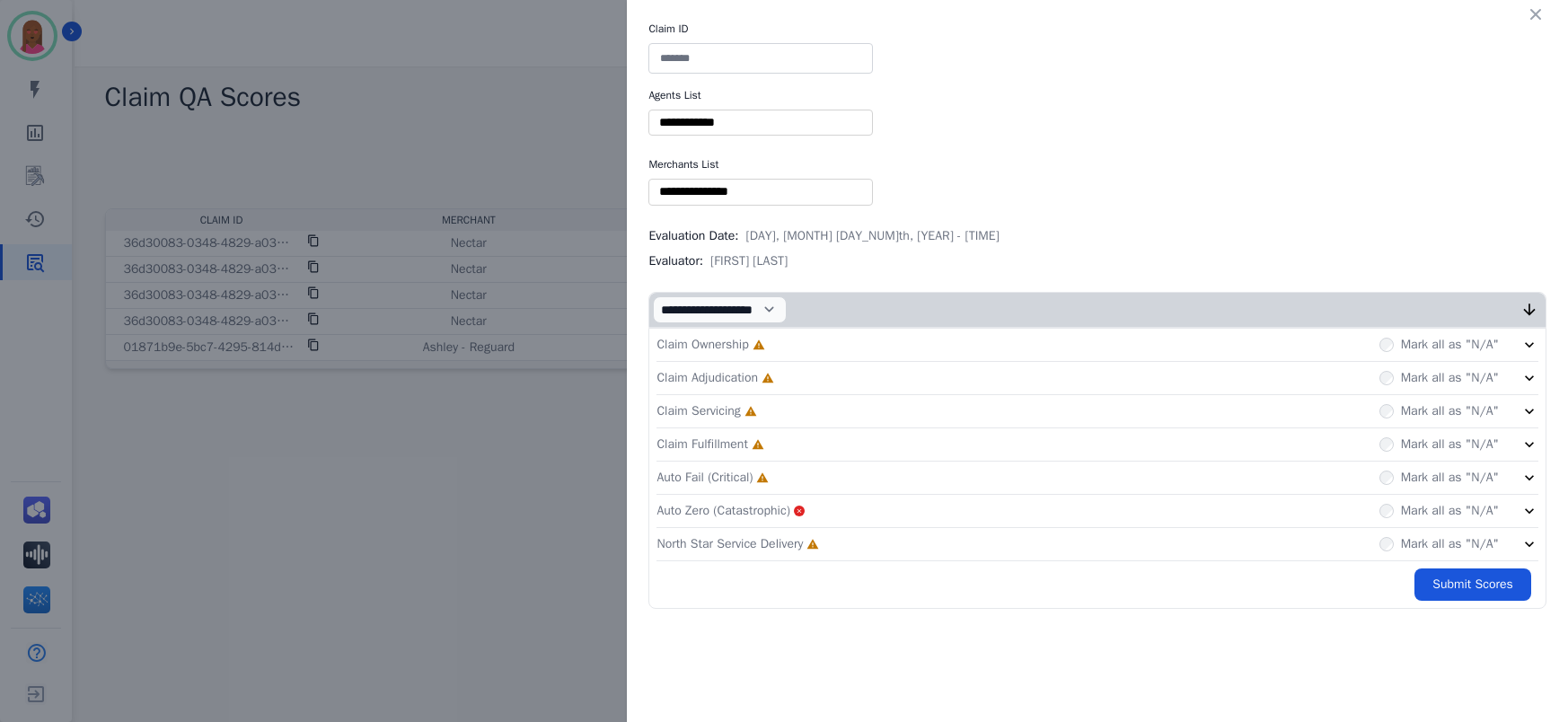 click on "Agents List" at bounding box center [1097, 95] 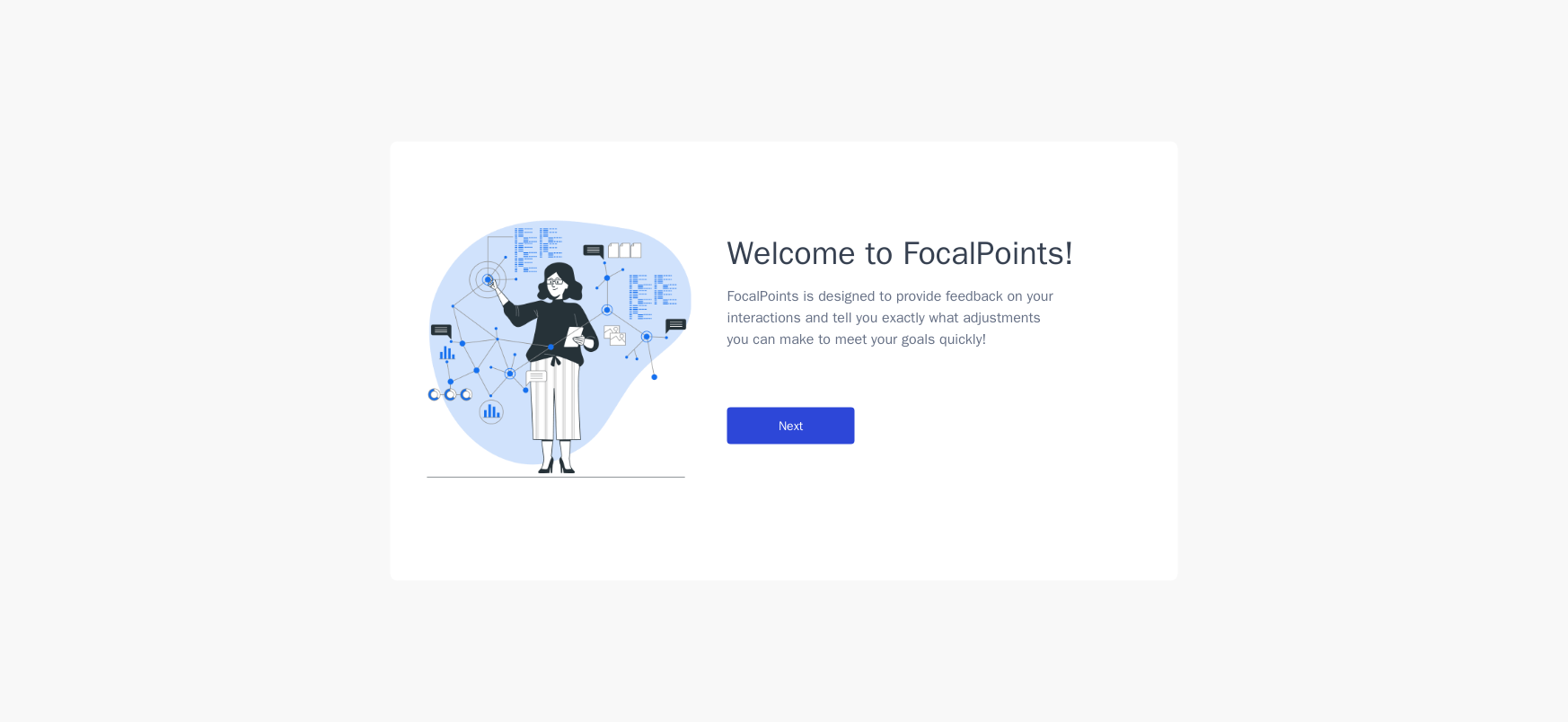 click on "Next" at bounding box center [791, 426] 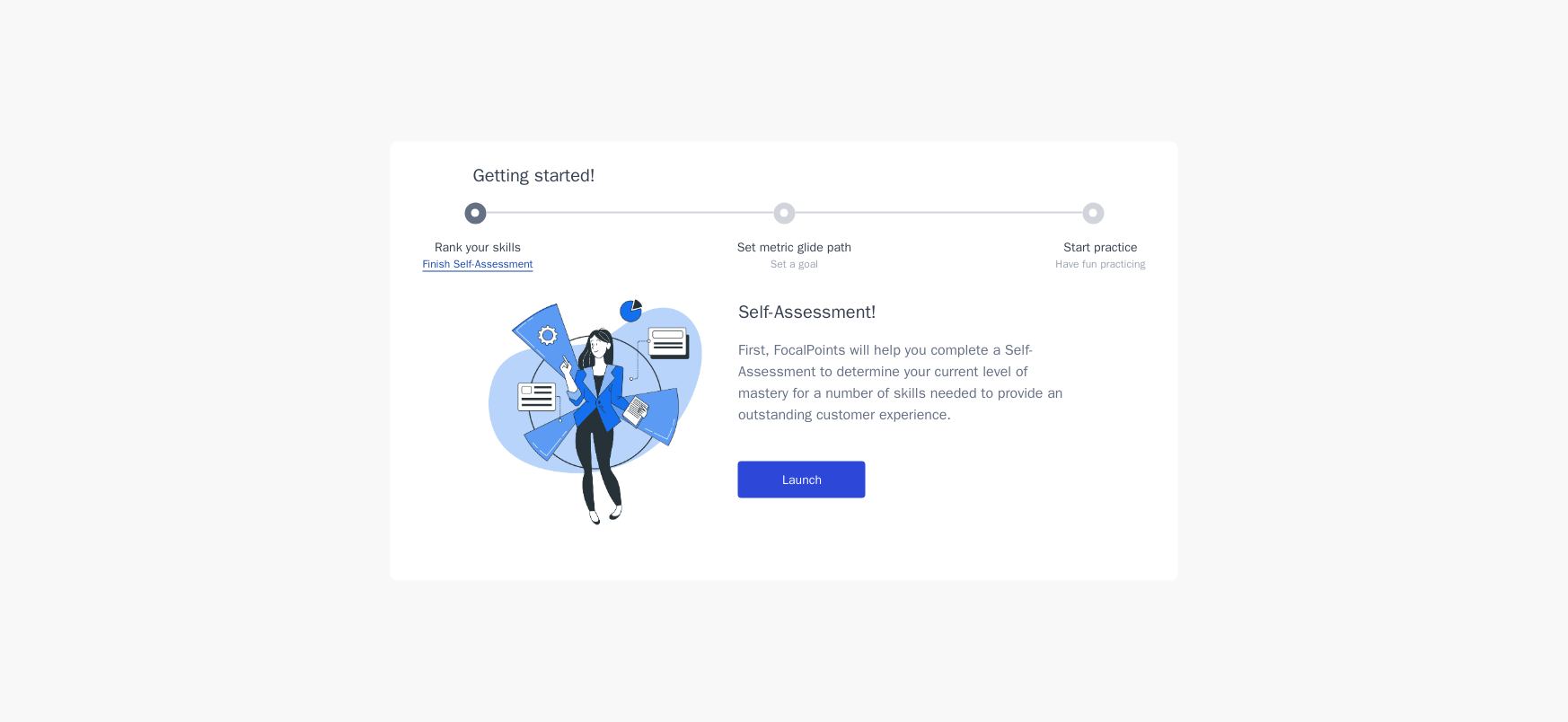 click on "Launch" at bounding box center (802, 480) 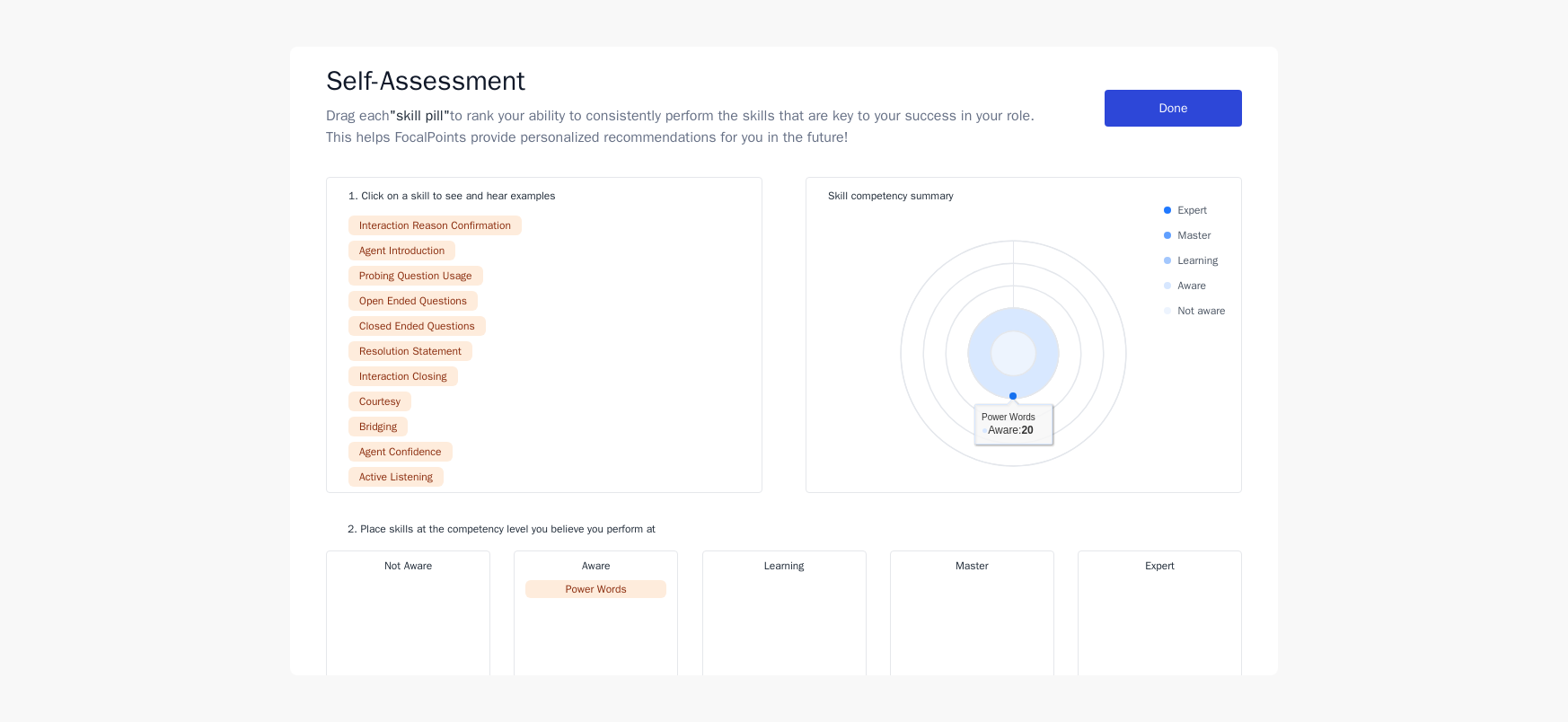 click on "Done" at bounding box center [1173, 108] 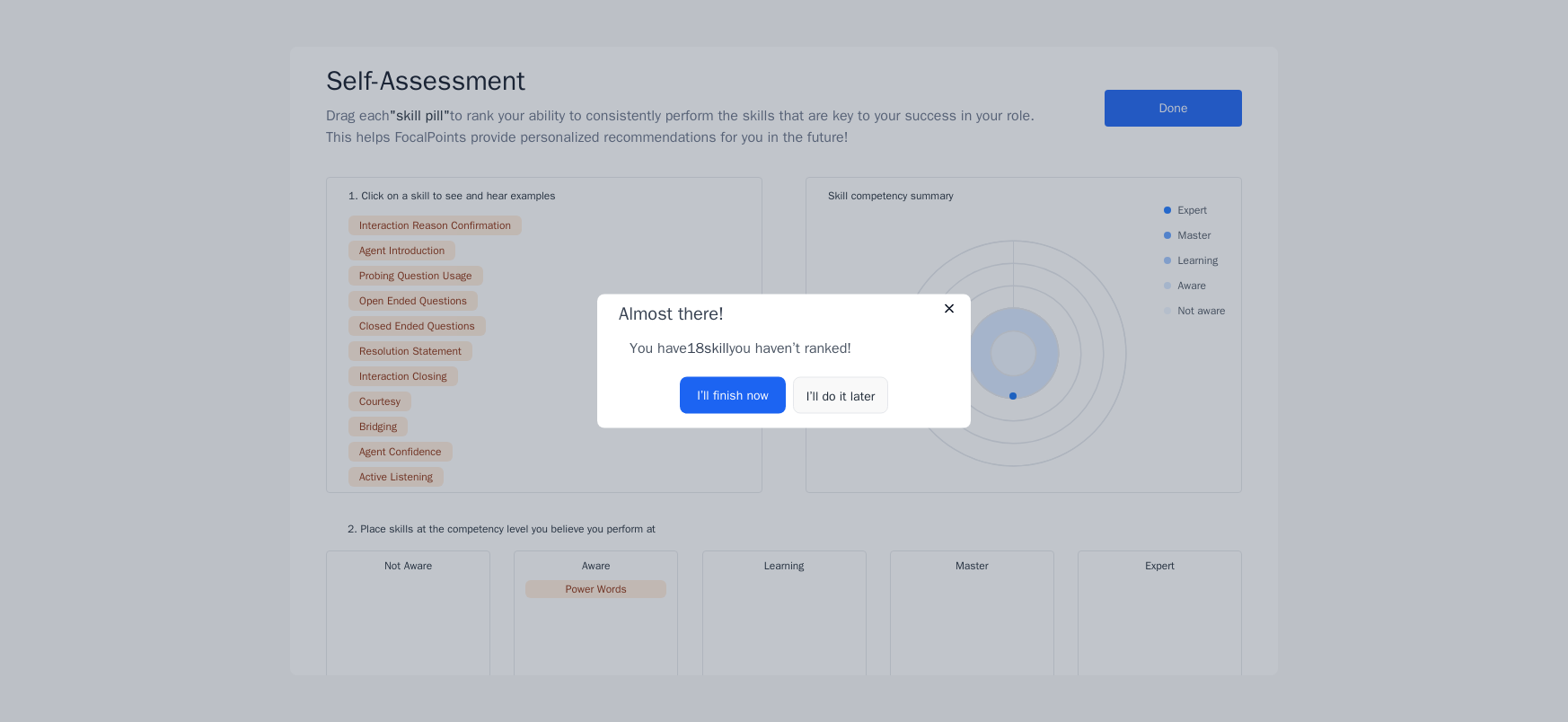 click on "I’ll do it later" at bounding box center [841, 395] 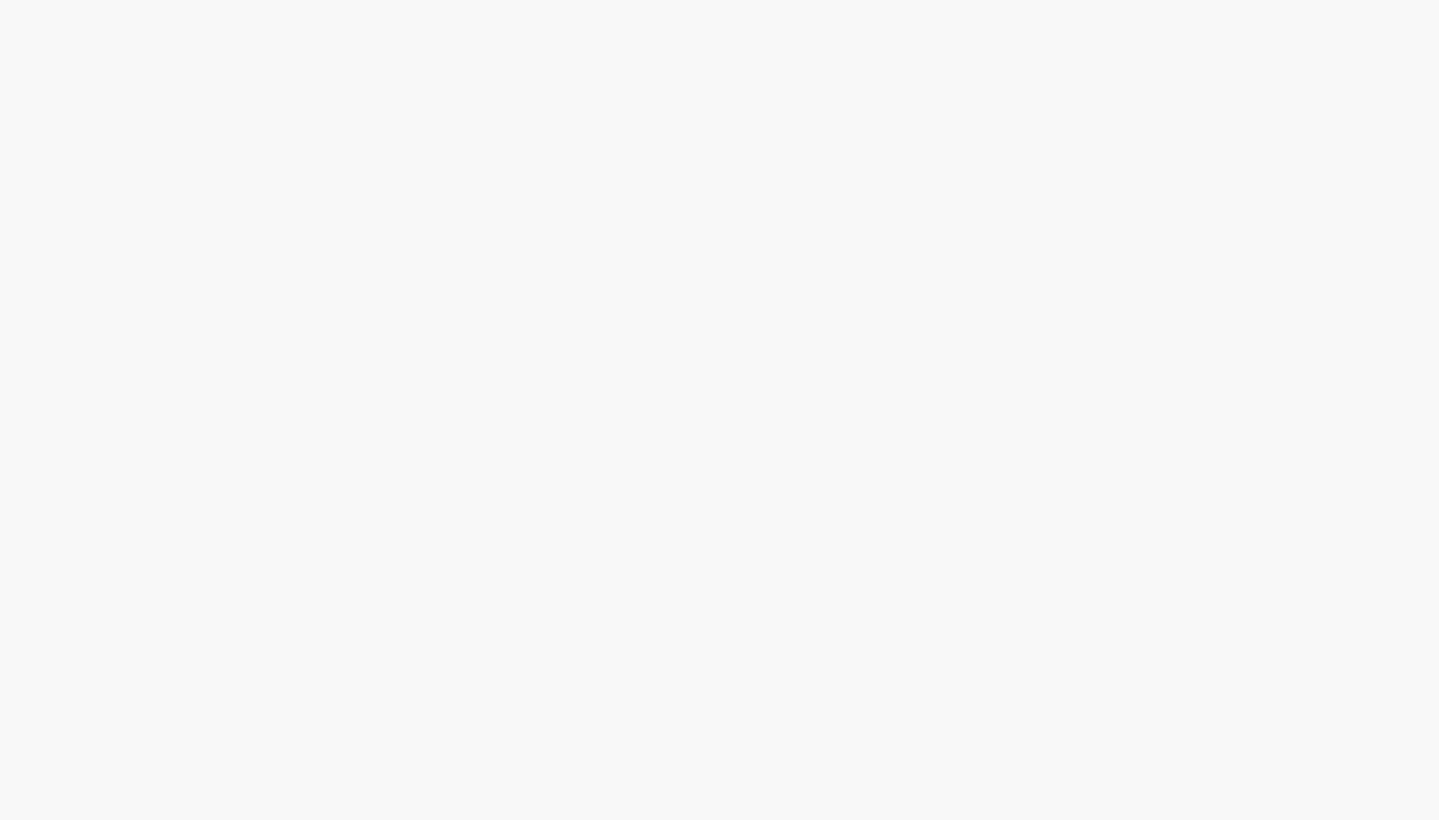 scroll, scrollTop: 0, scrollLeft: 0, axis: both 